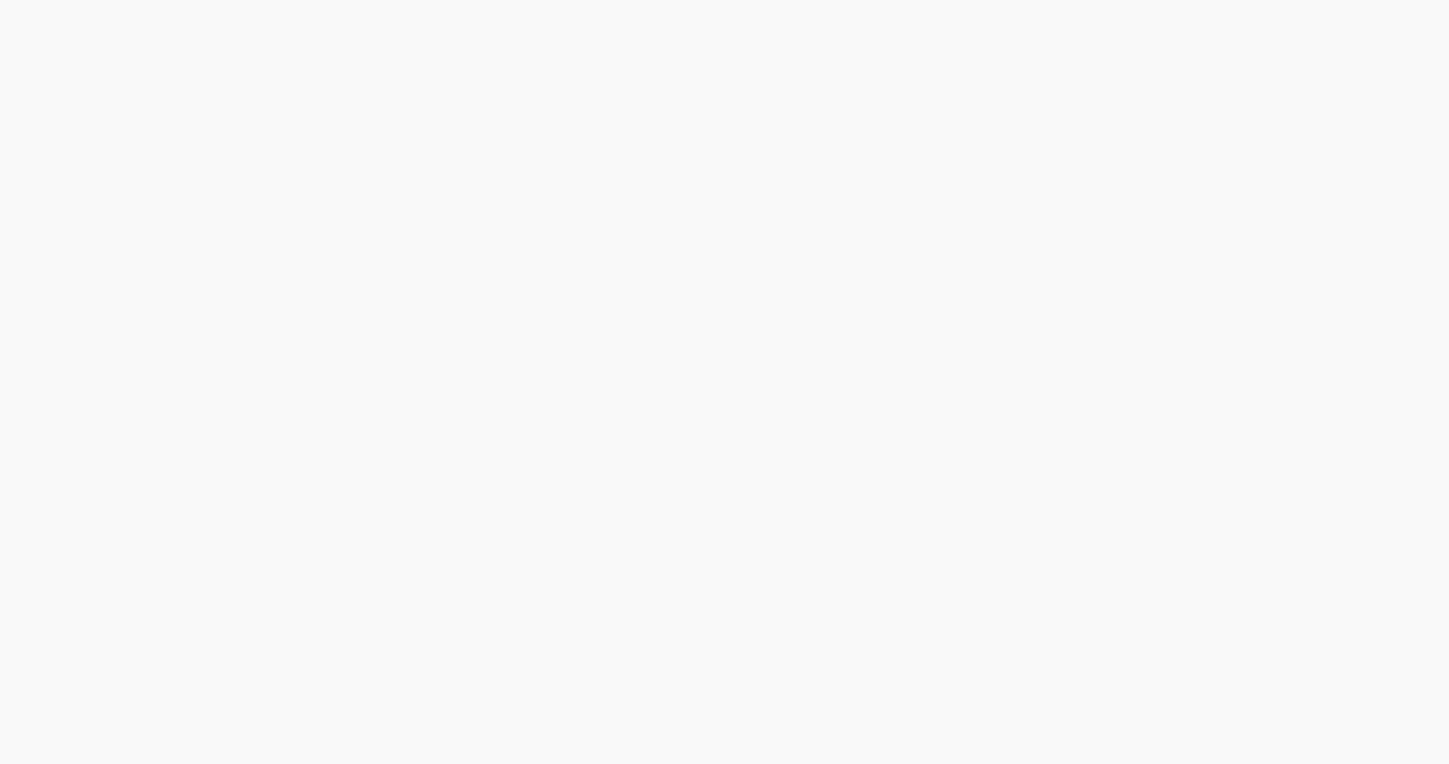 scroll, scrollTop: 0, scrollLeft: 0, axis: both 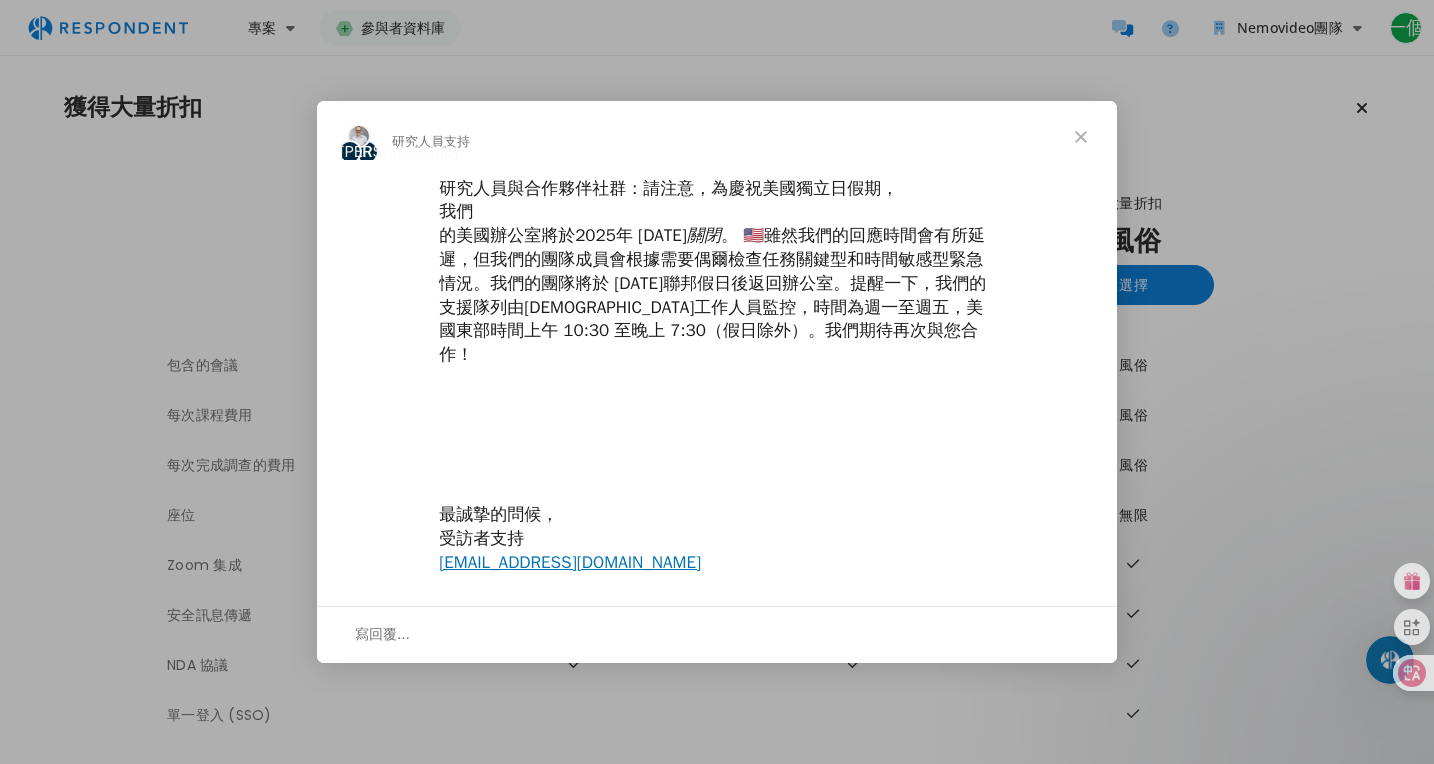 click at bounding box center (717, 382) 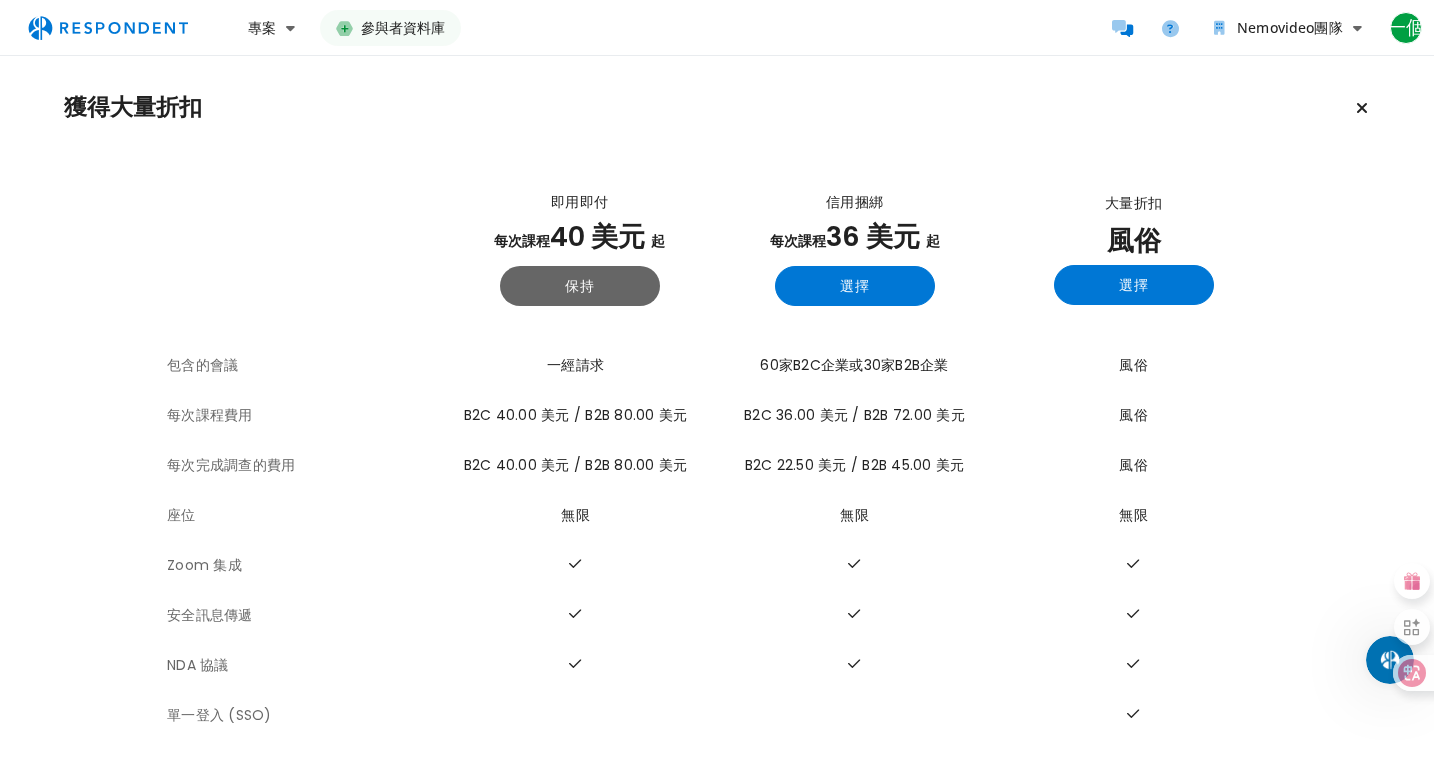 click on "大量折扣         風俗           選擇" at bounding box center [1133, 249] 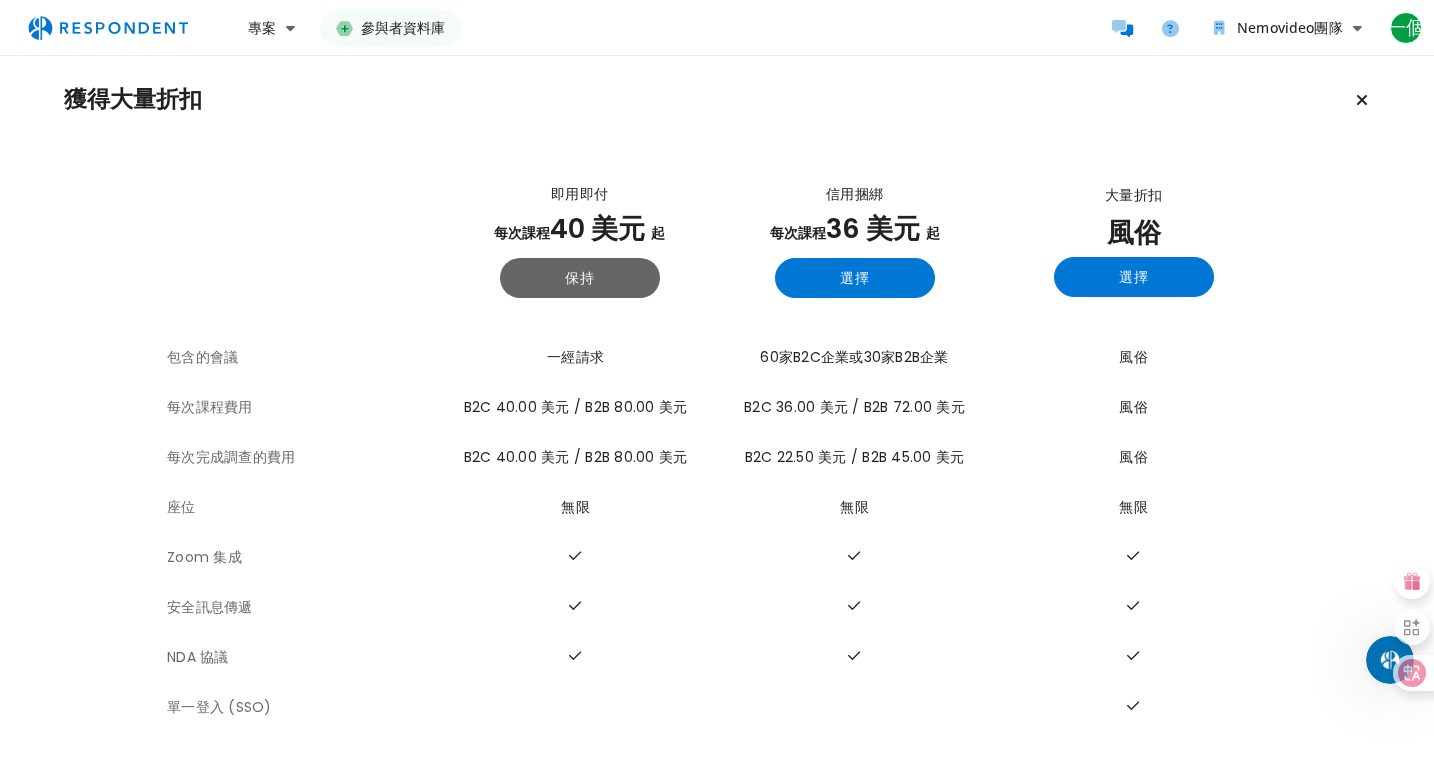 scroll, scrollTop: 0, scrollLeft: 0, axis: both 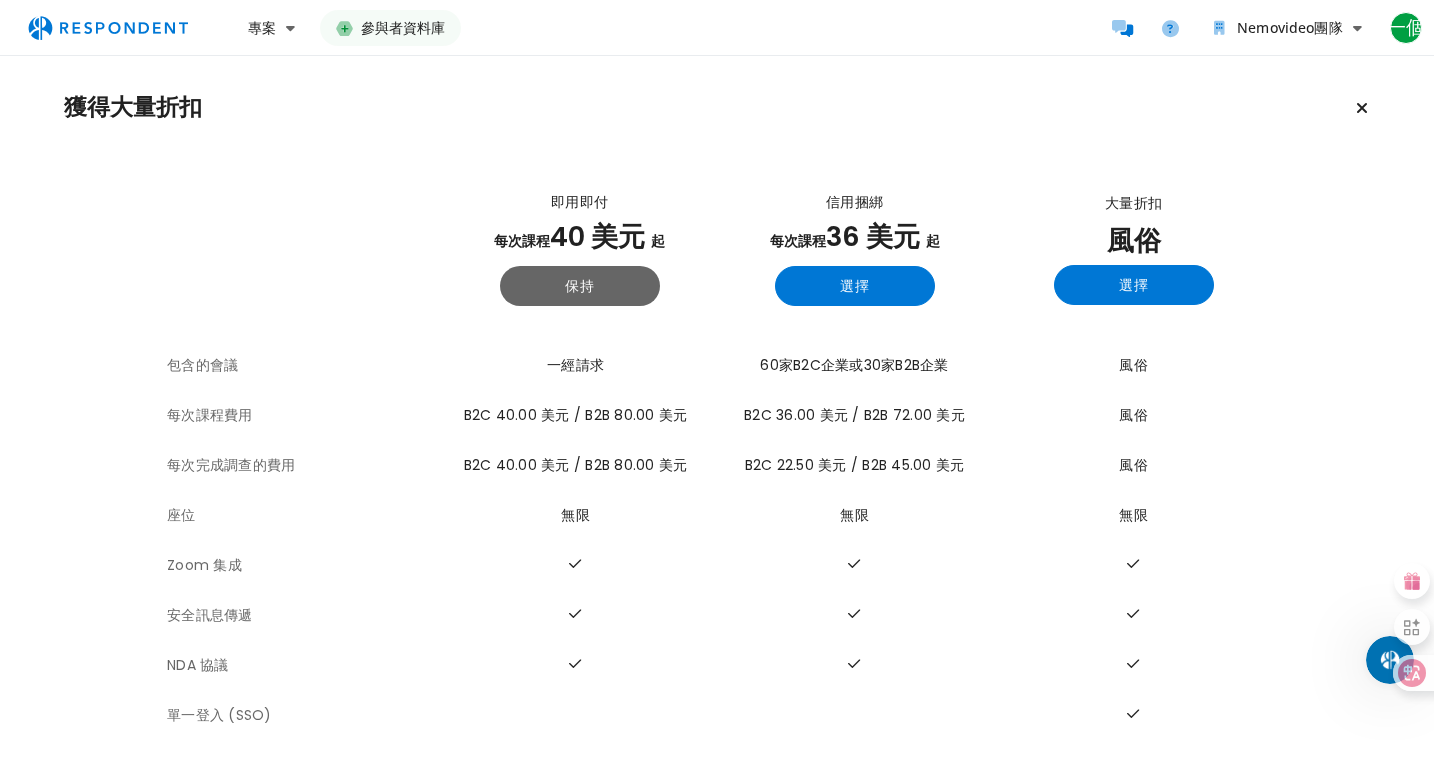 click at bounding box center (108, 28) 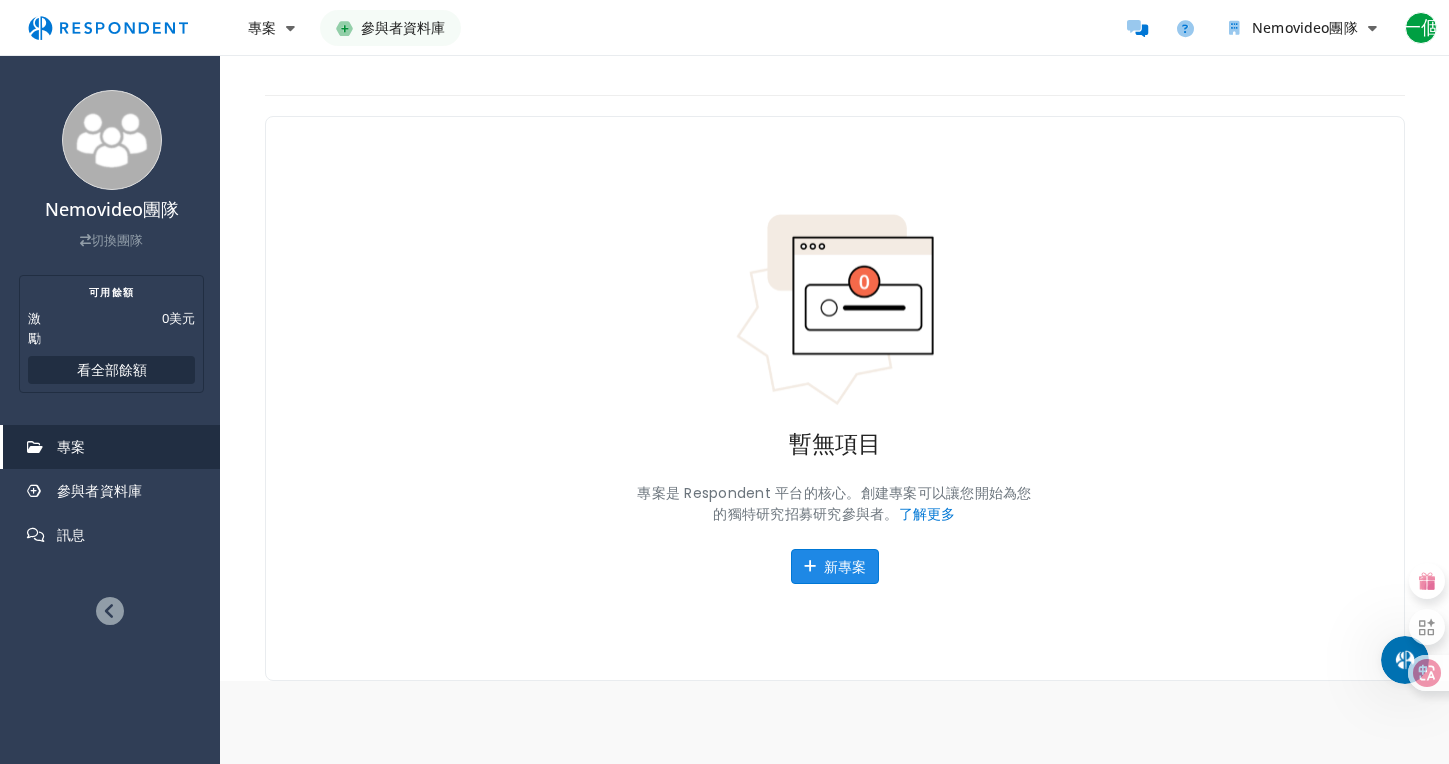 click on "新專案" at bounding box center (835, 567) 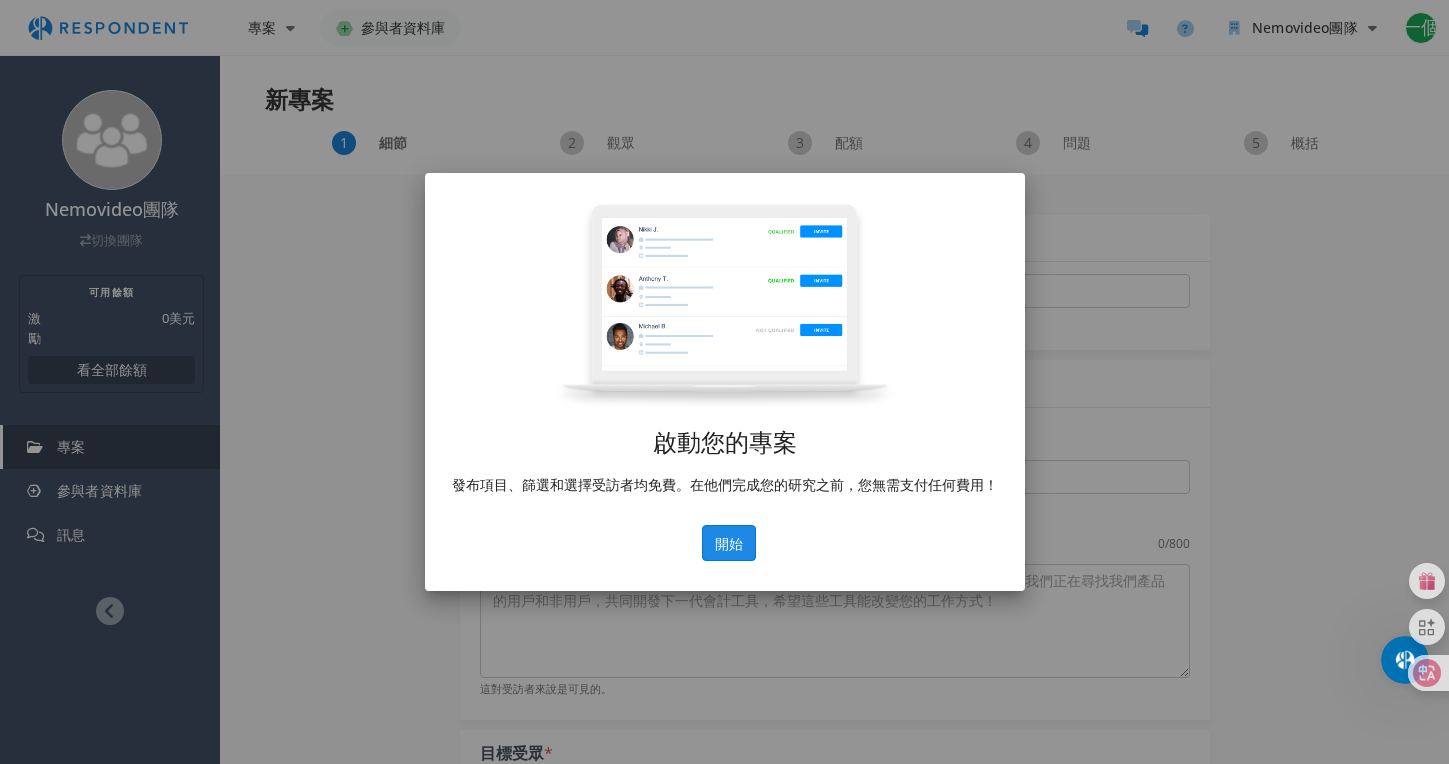 click on "開始" 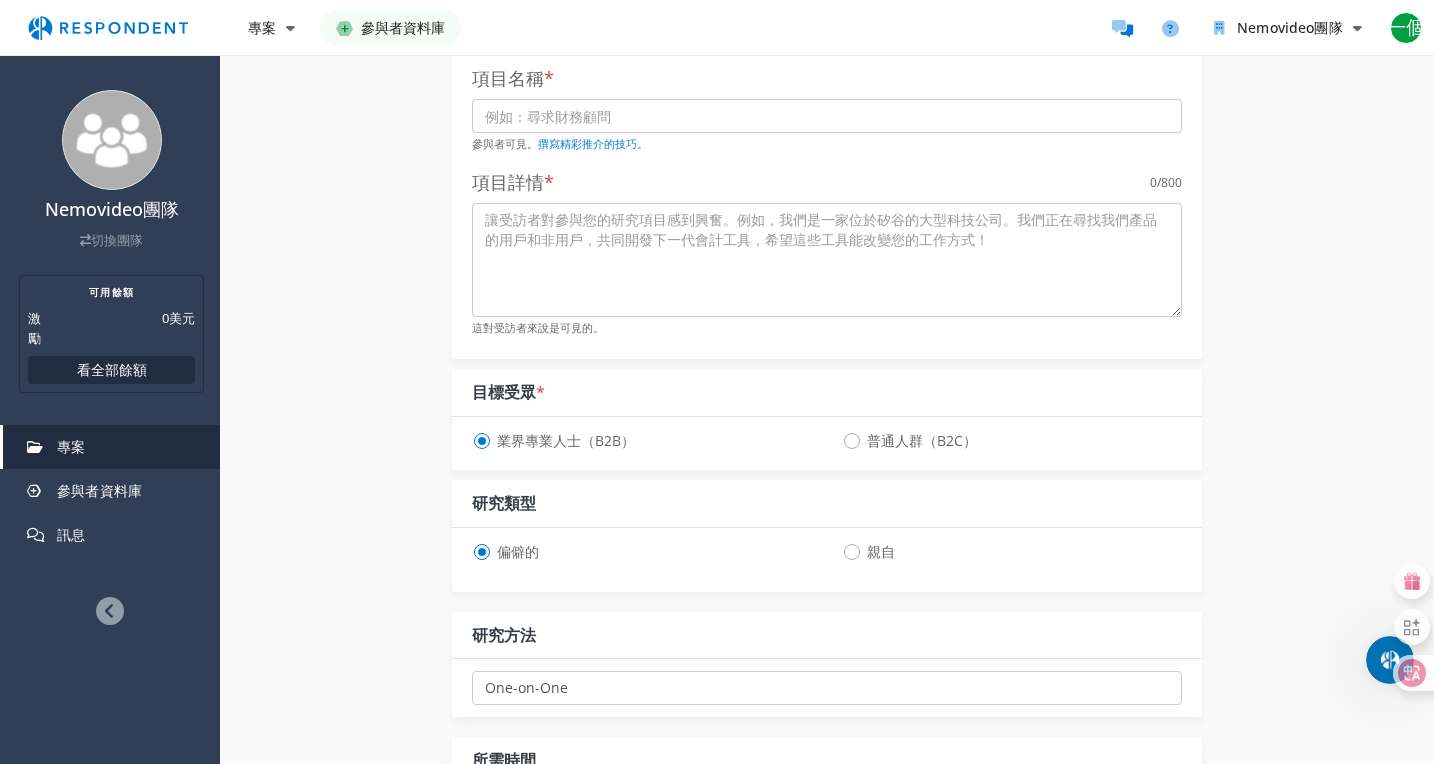 scroll, scrollTop: 0, scrollLeft: 0, axis: both 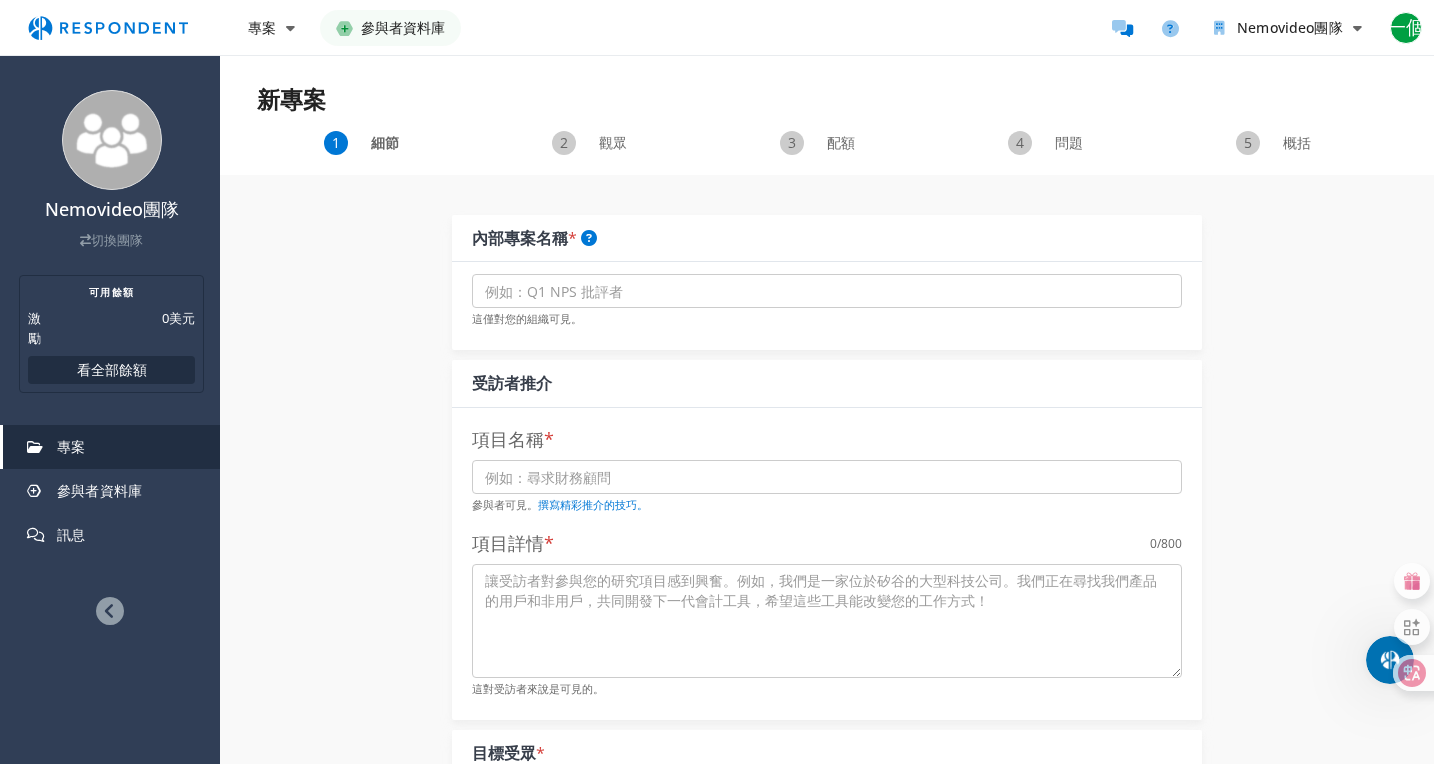 click on "觀眾" at bounding box center (613, 142) 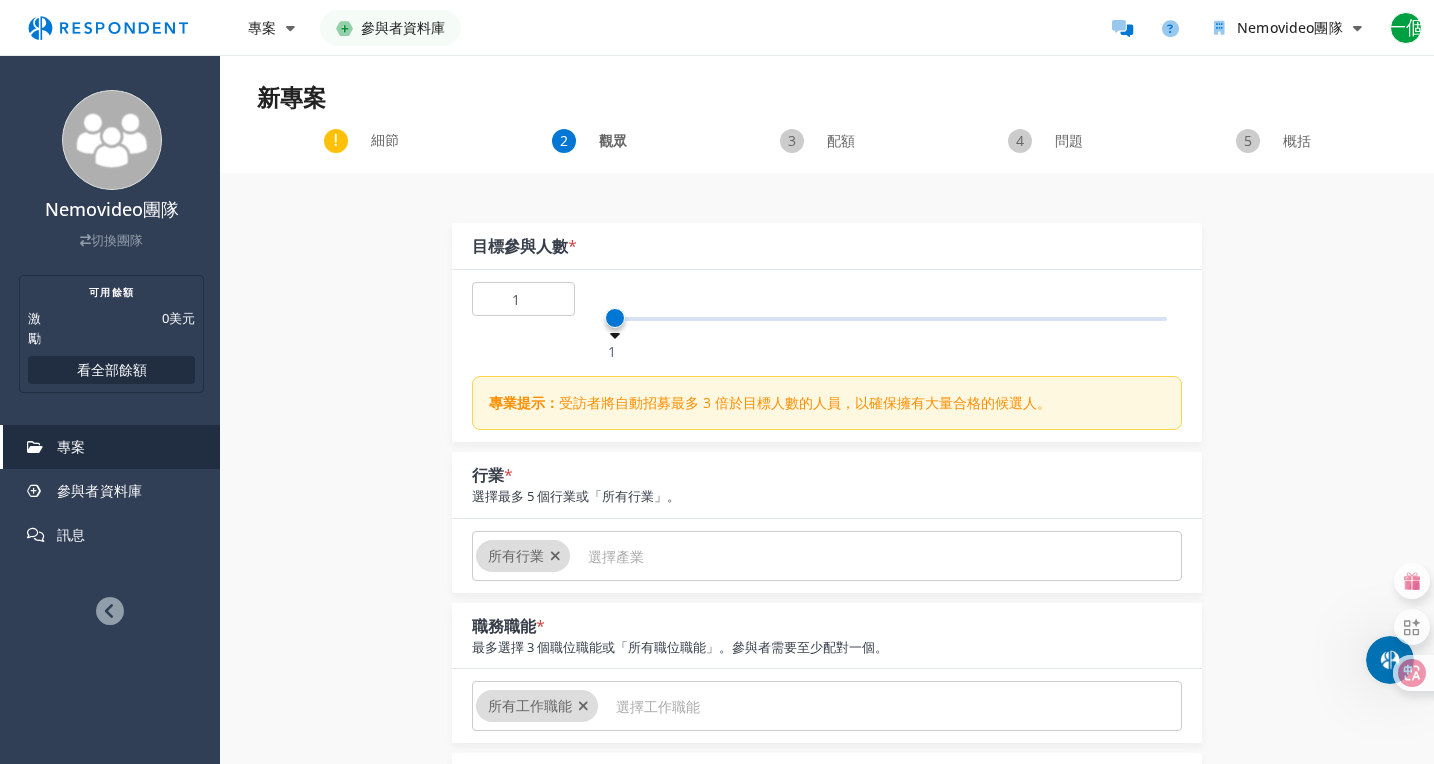 scroll, scrollTop: 0, scrollLeft: 0, axis: both 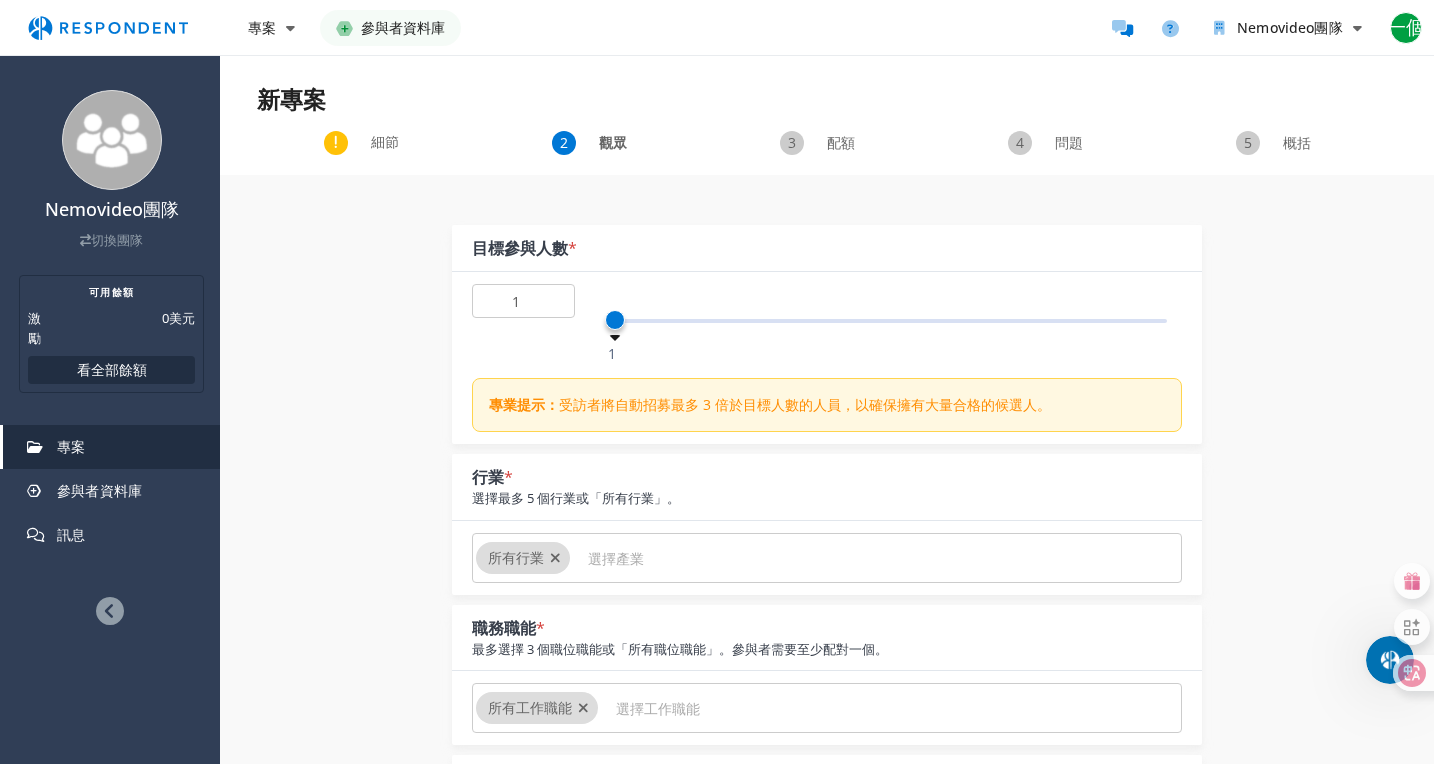 click on "配額" at bounding box center (841, 142) 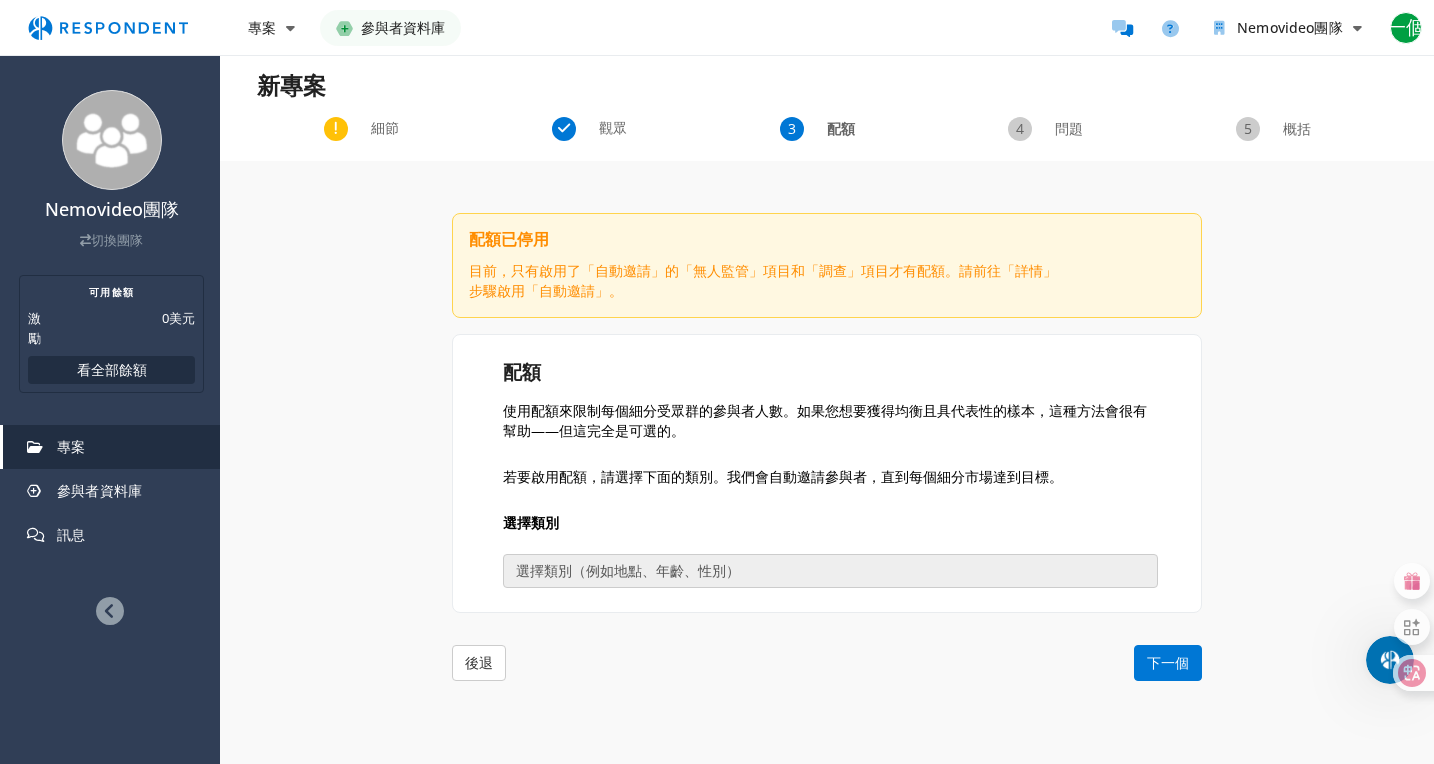 scroll, scrollTop: 33, scrollLeft: 0, axis: vertical 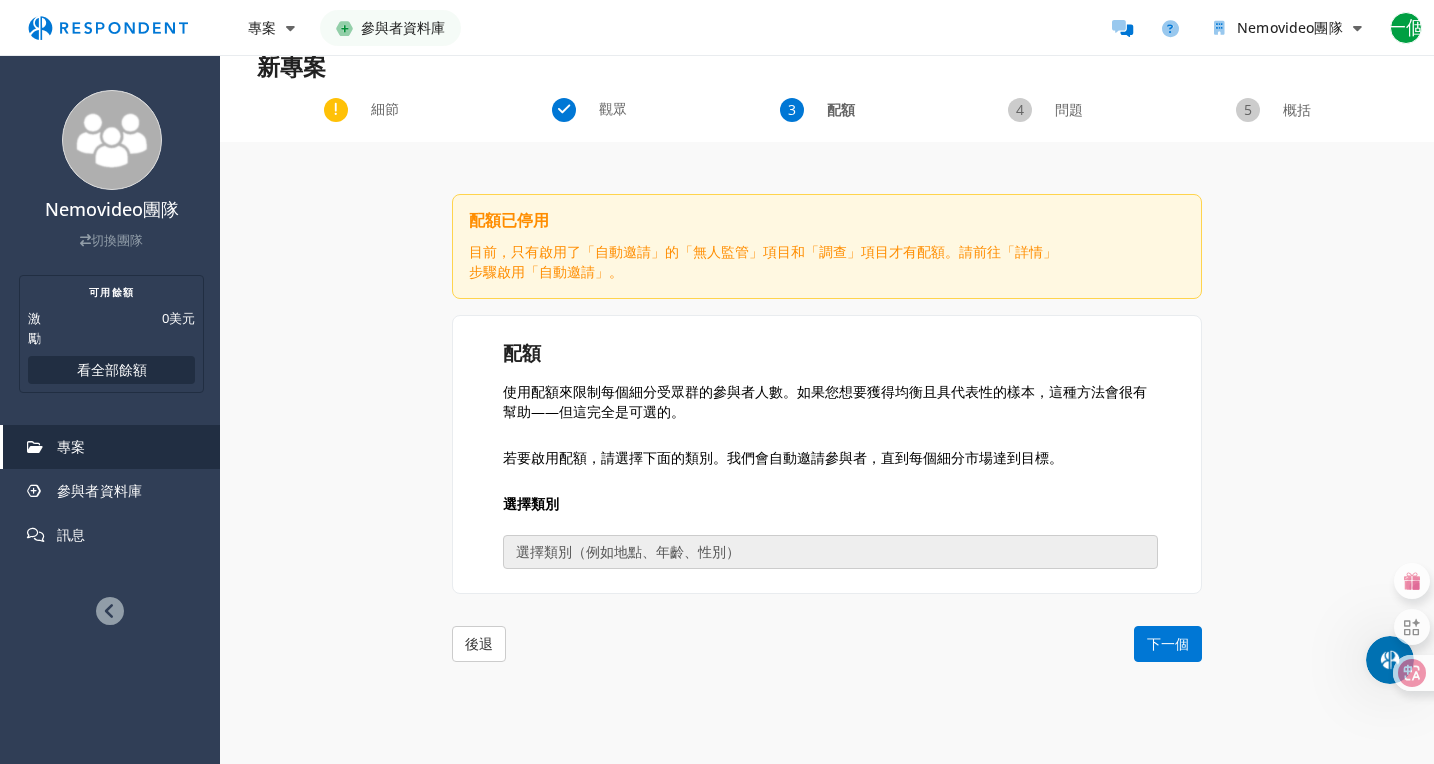 click on "問題" at bounding box center [1069, 109] 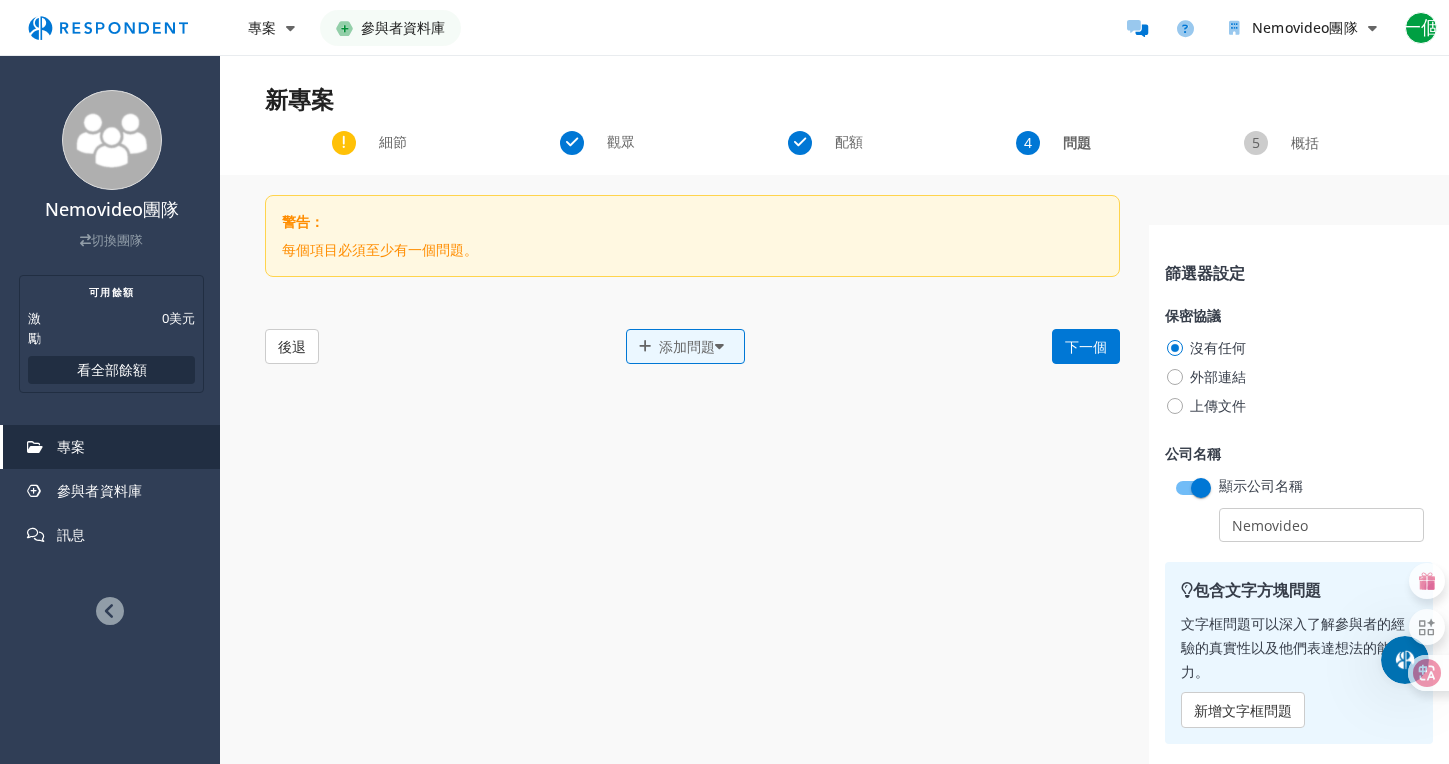 click on "概括" at bounding box center (1305, 142) 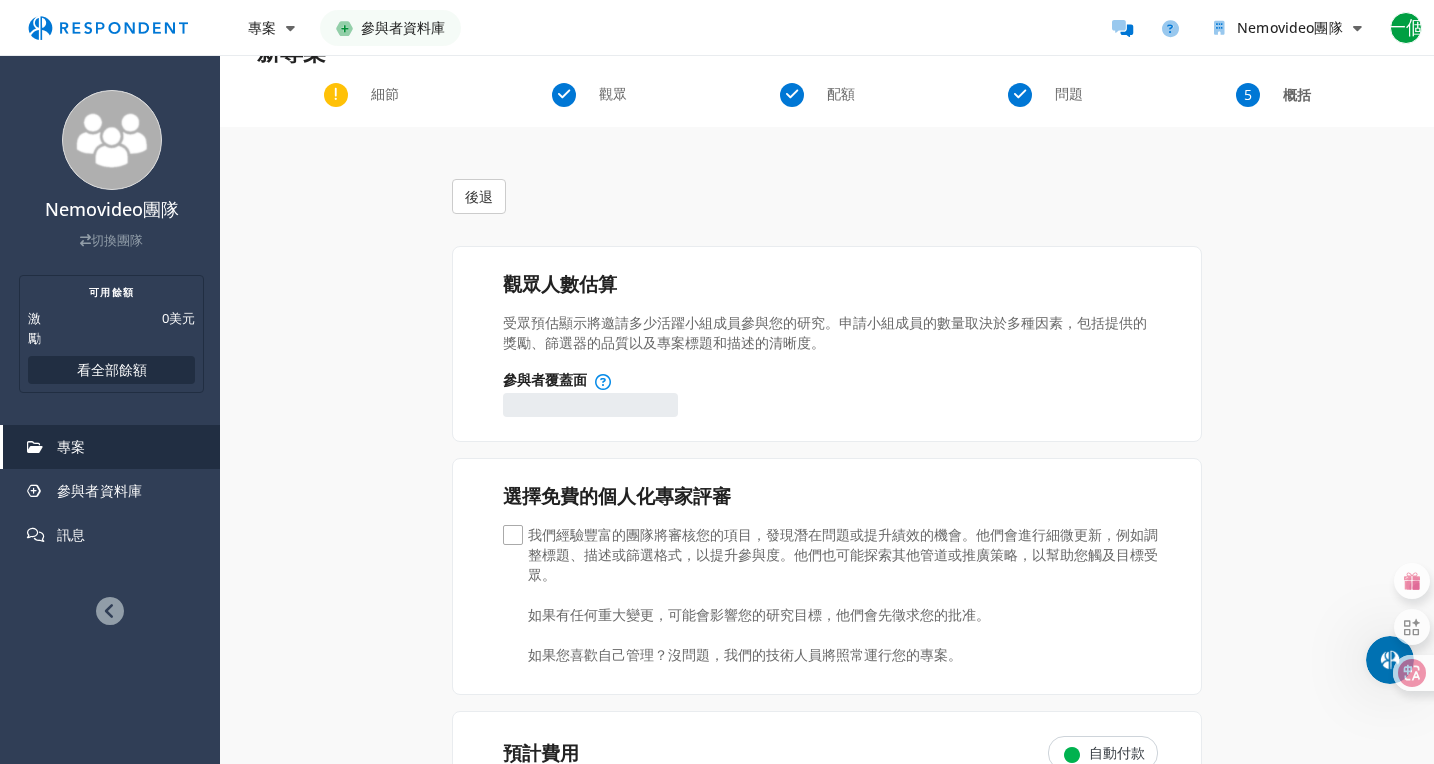 scroll, scrollTop: 0, scrollLeft: 0, axis: both 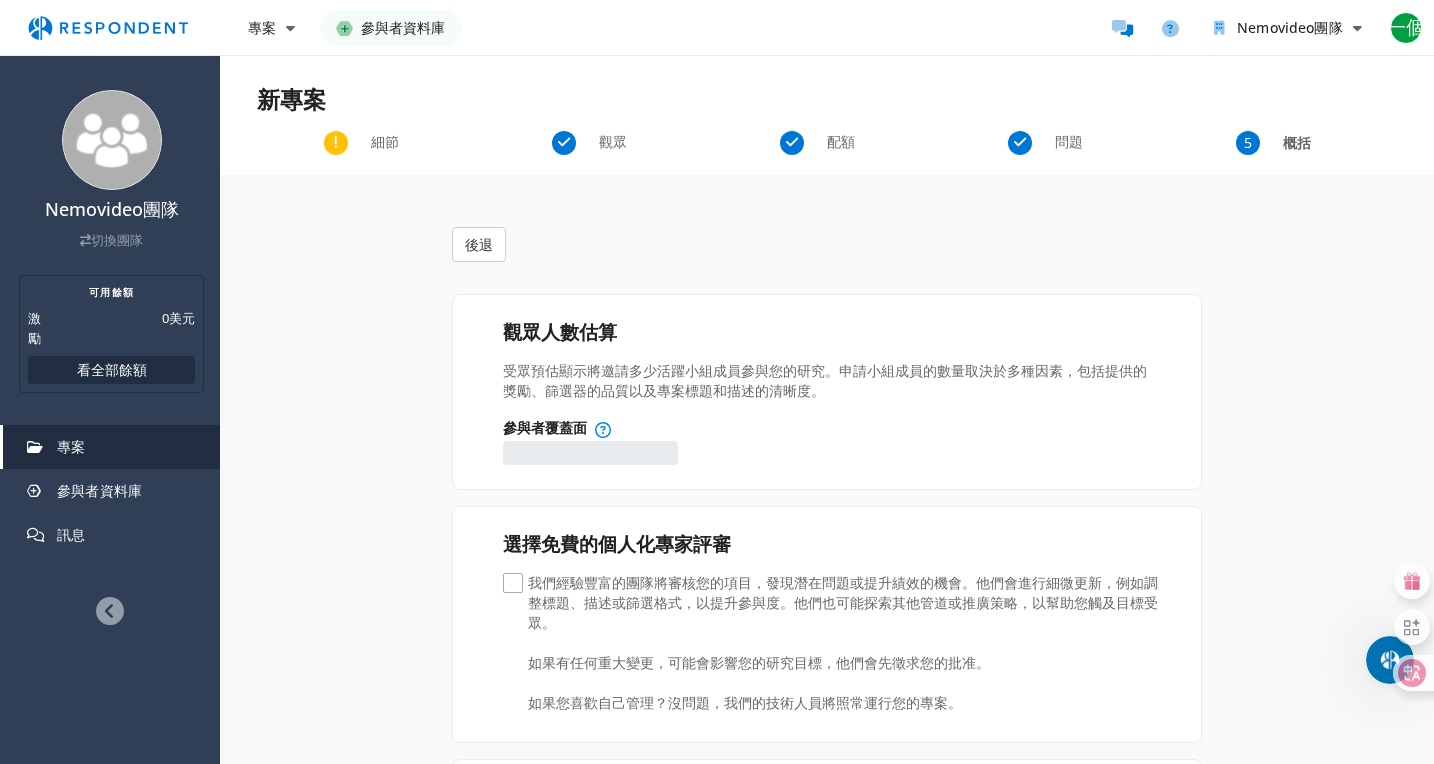 click on "細節" at bounding box center [385, 142] 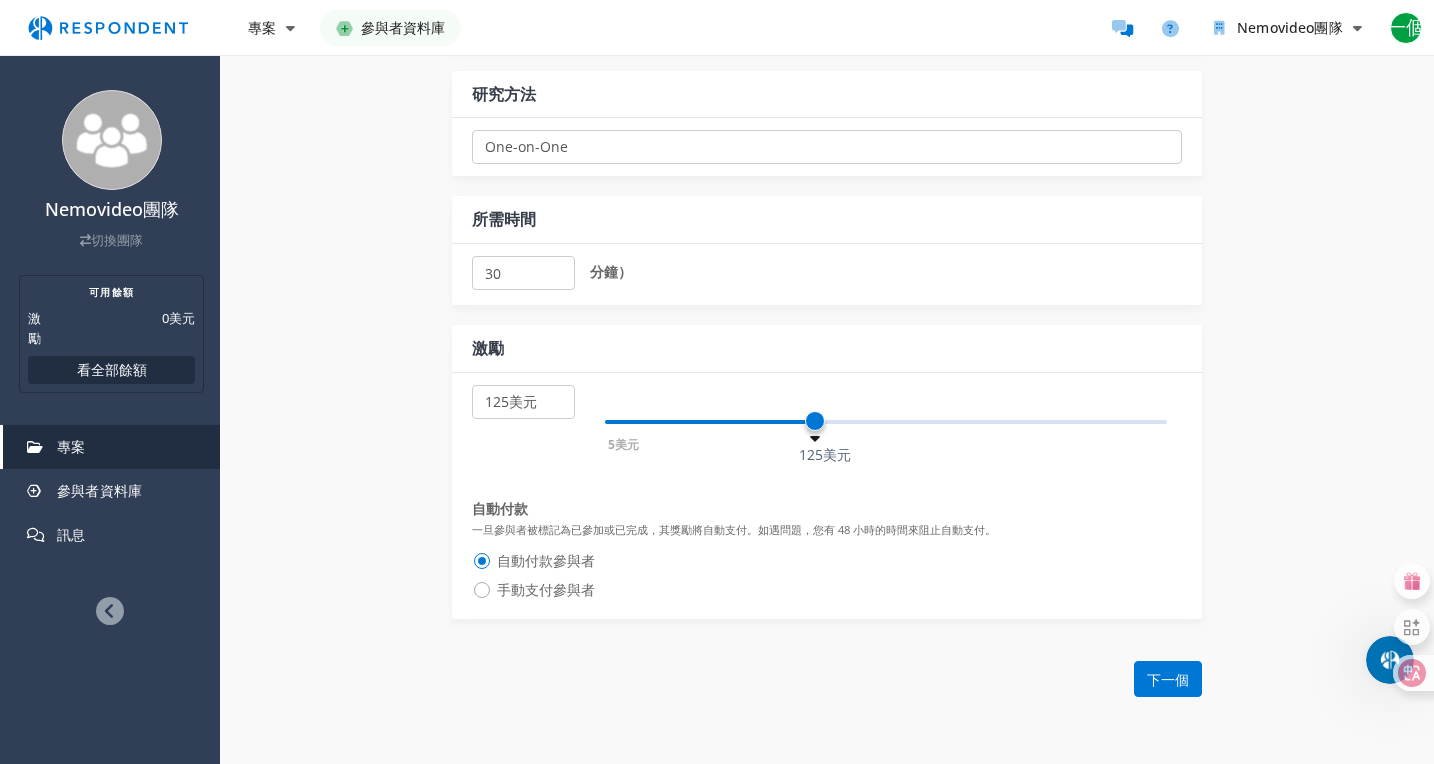 scroll, scrollTop: 960, scrollLeft: 0, axis: vertical 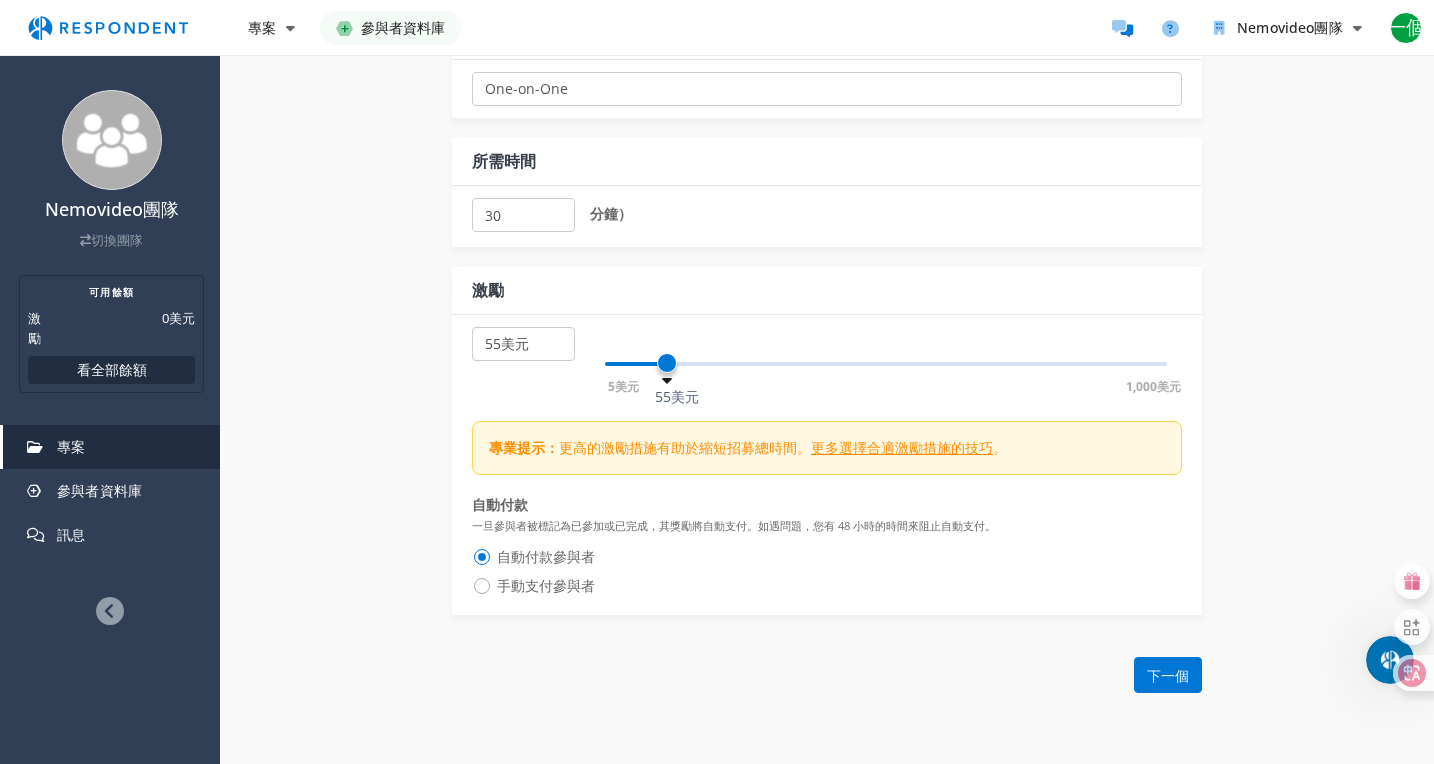 select on "number:50" 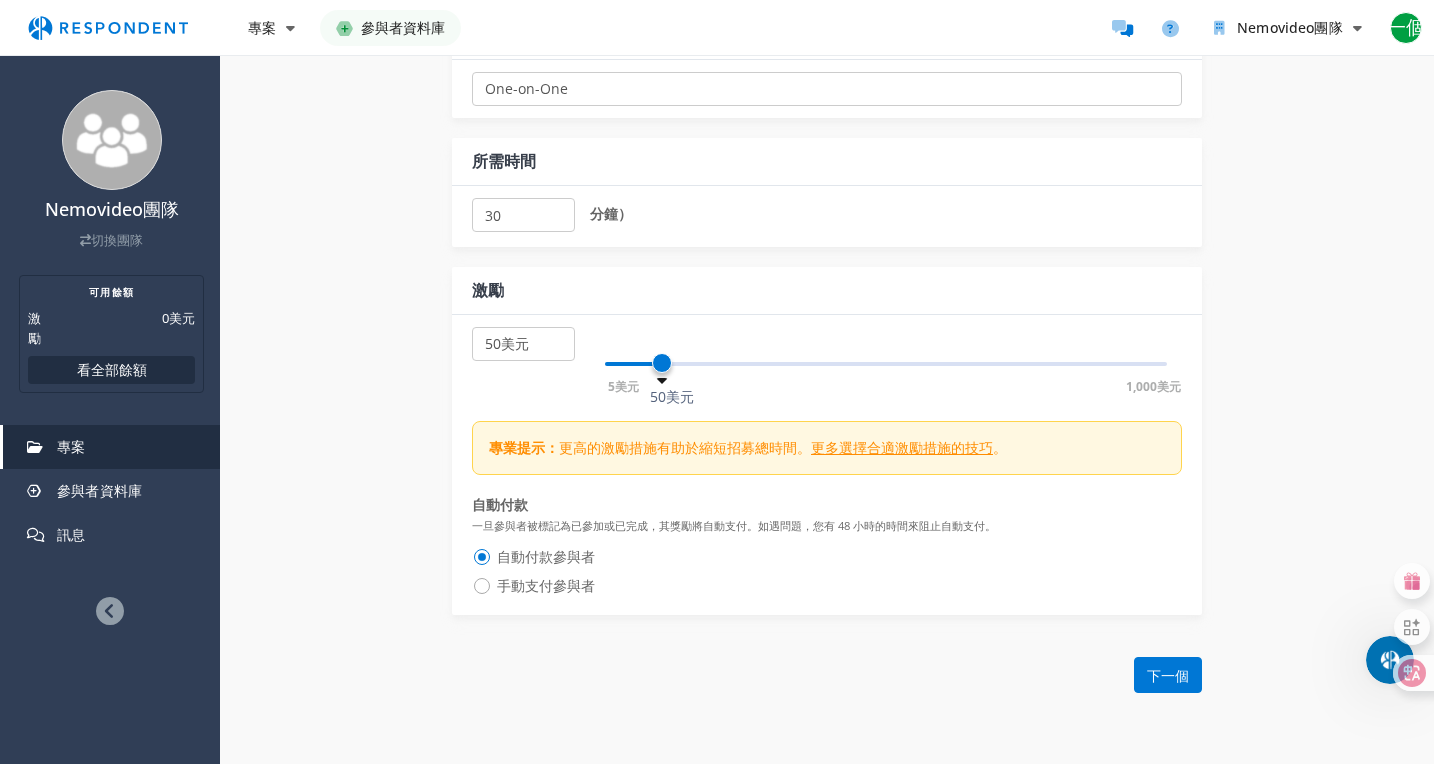 drag, startPoint x: 819, startPoint y: 365, endPoint x: 661, endPoint y: 361, distance: 158.05063 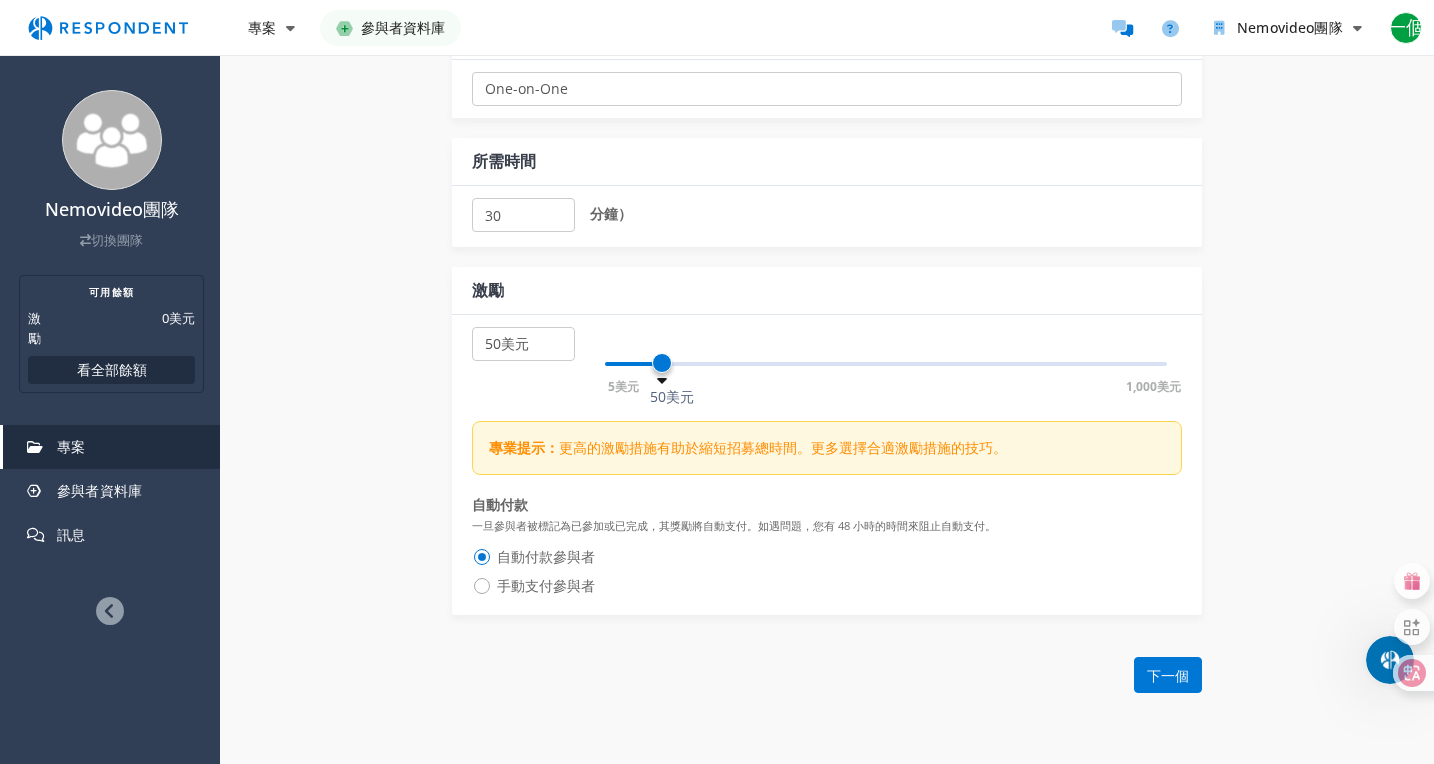 click on "更多選擇合適激勵措施的技巧" at bounding box center [902, 447] 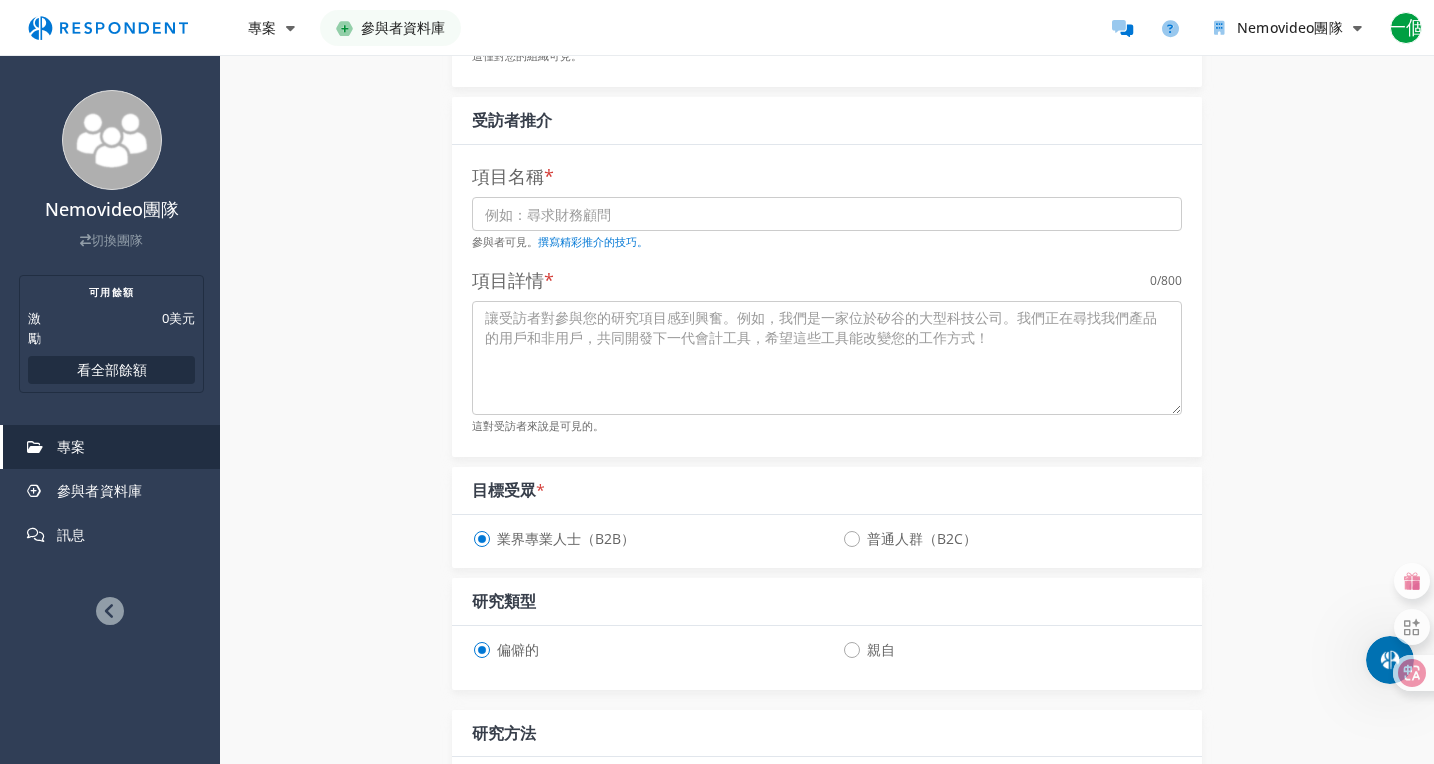 scroll, scrollTop: 0, scrollLeft: 0, axis: both 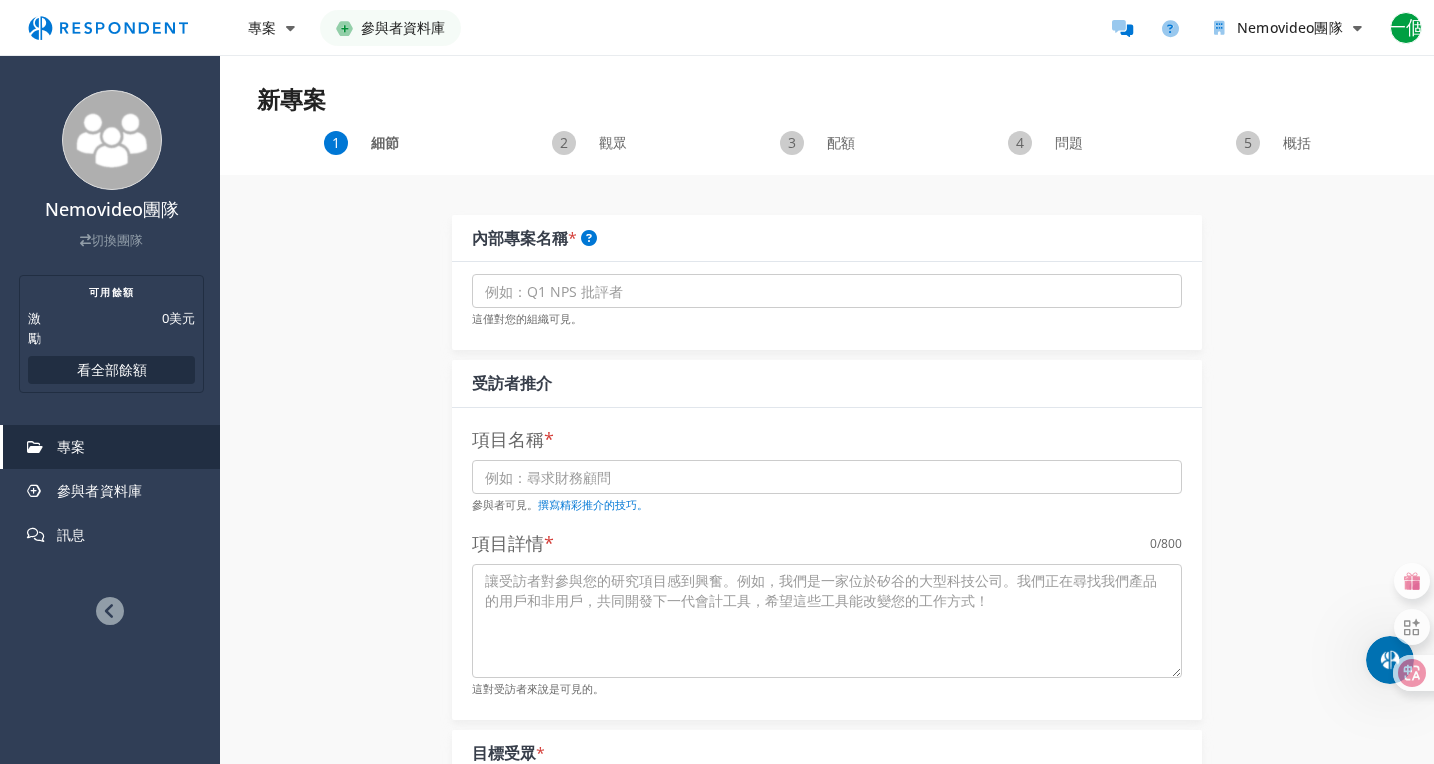 click on "觀眾" at bounding box center (599, 143) 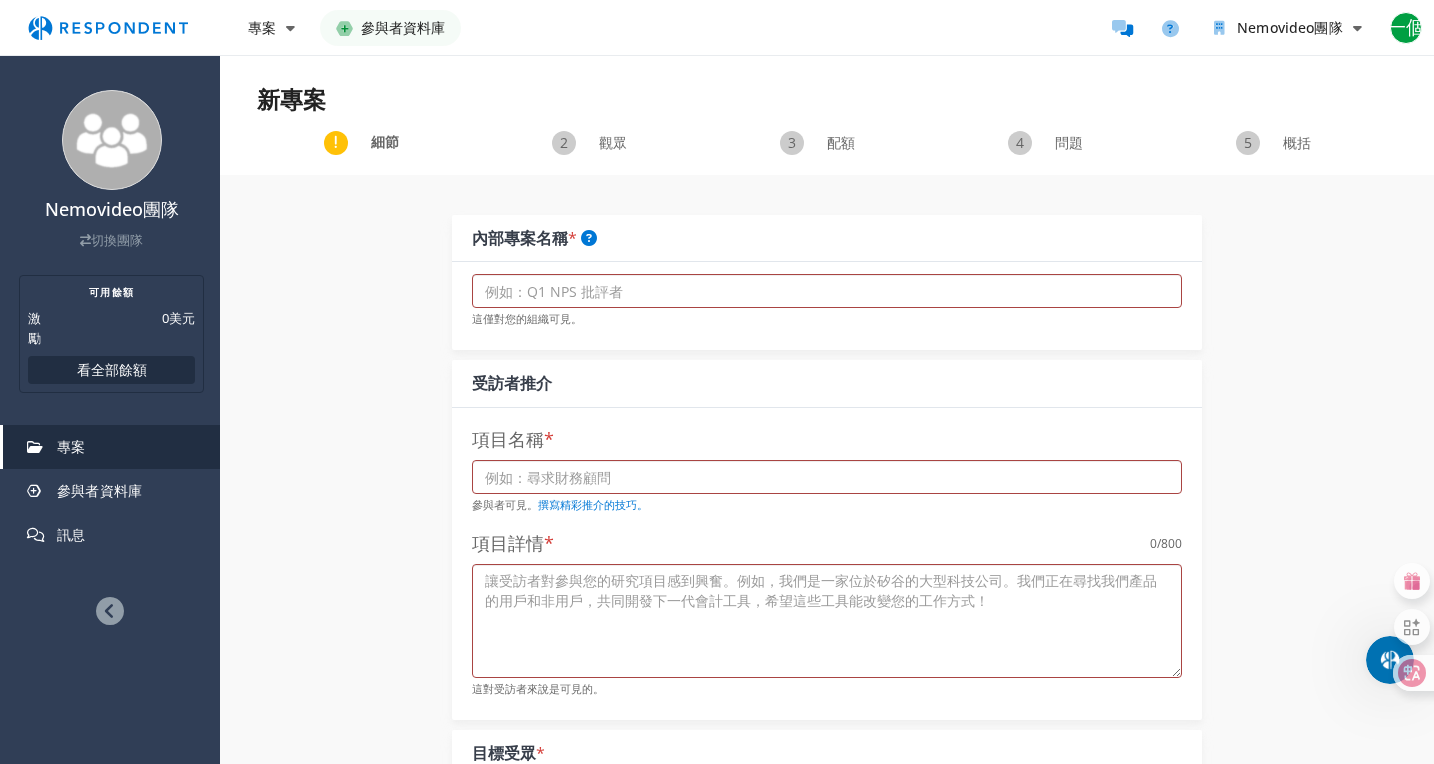 click on "觀眾" at bounding box center [599, 143] 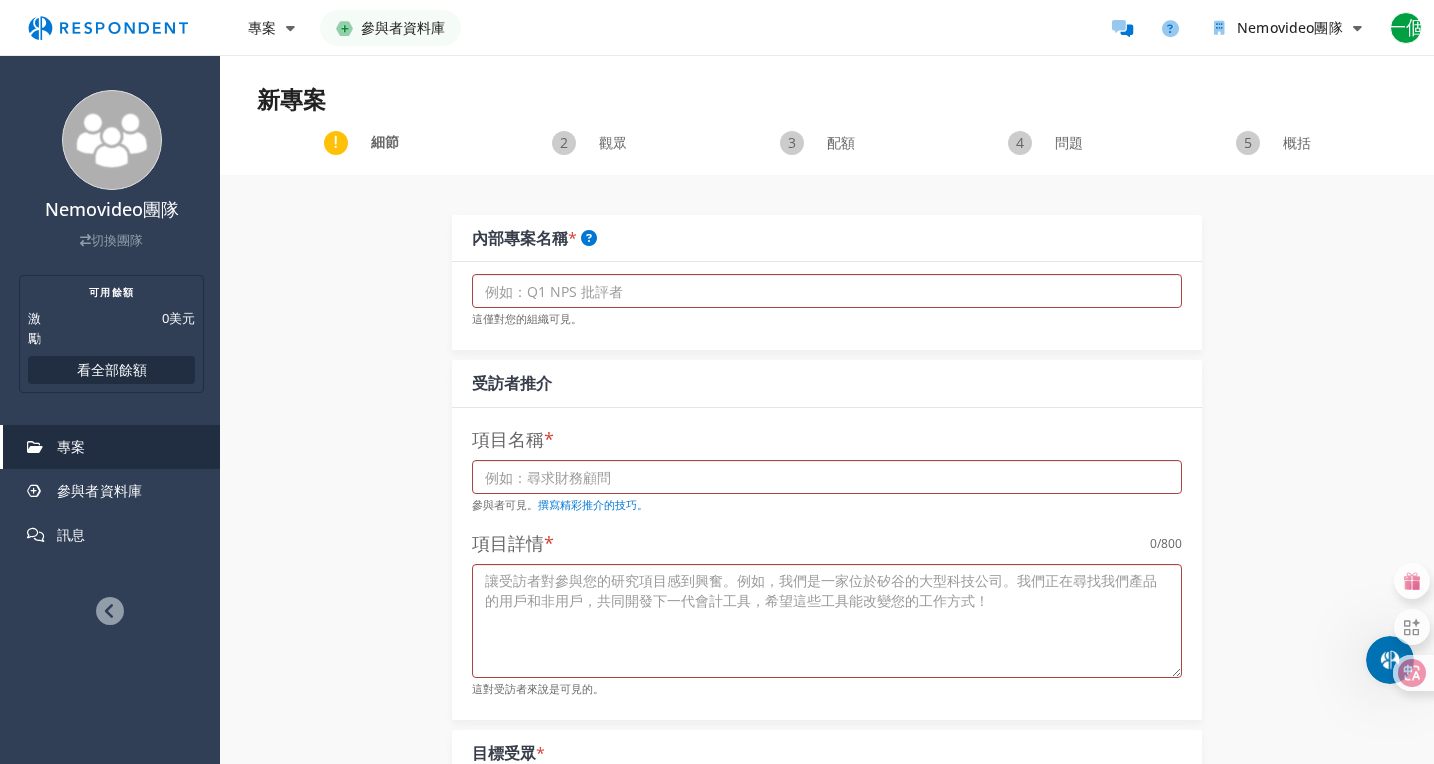 click on "觀眾" at bounding box center (613, 143) 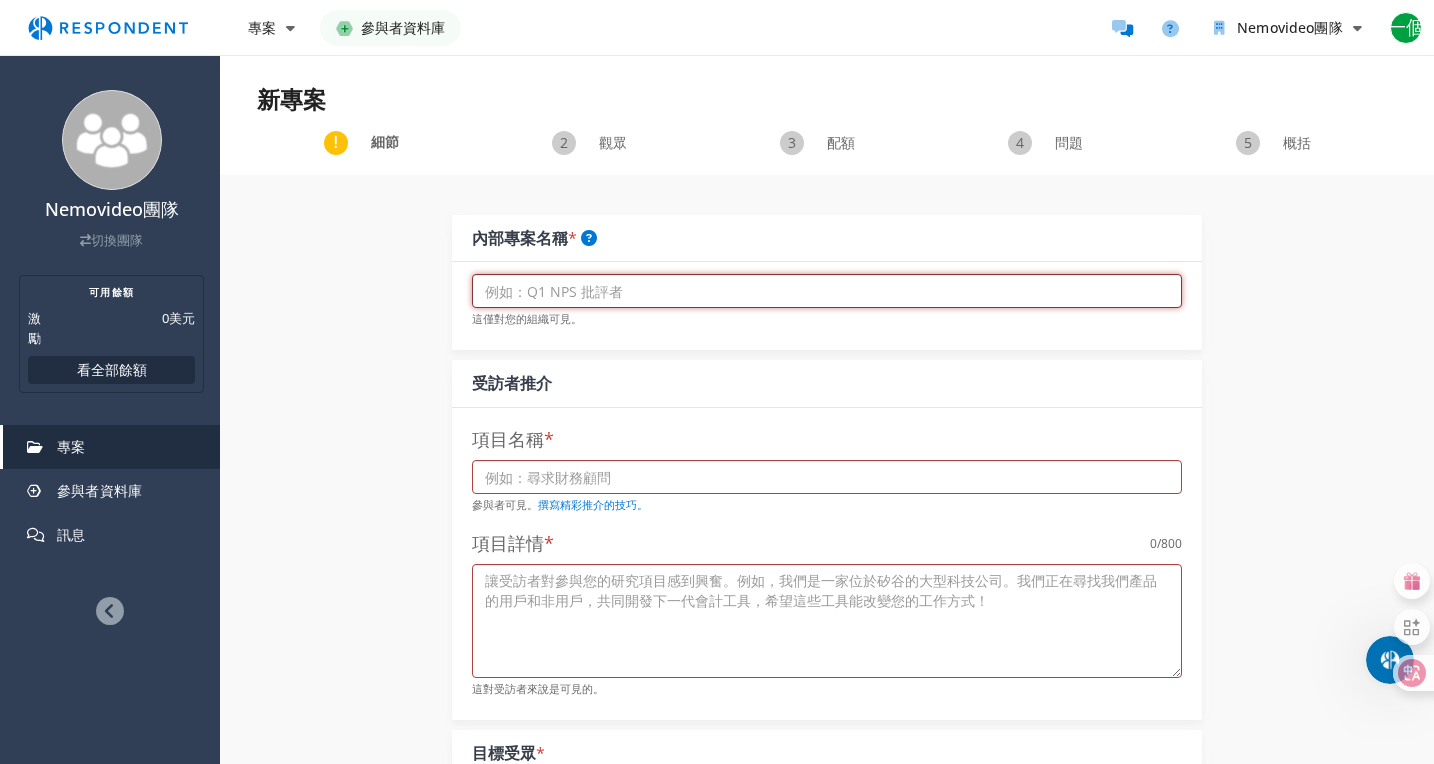 click at bounding box center (827, 291) 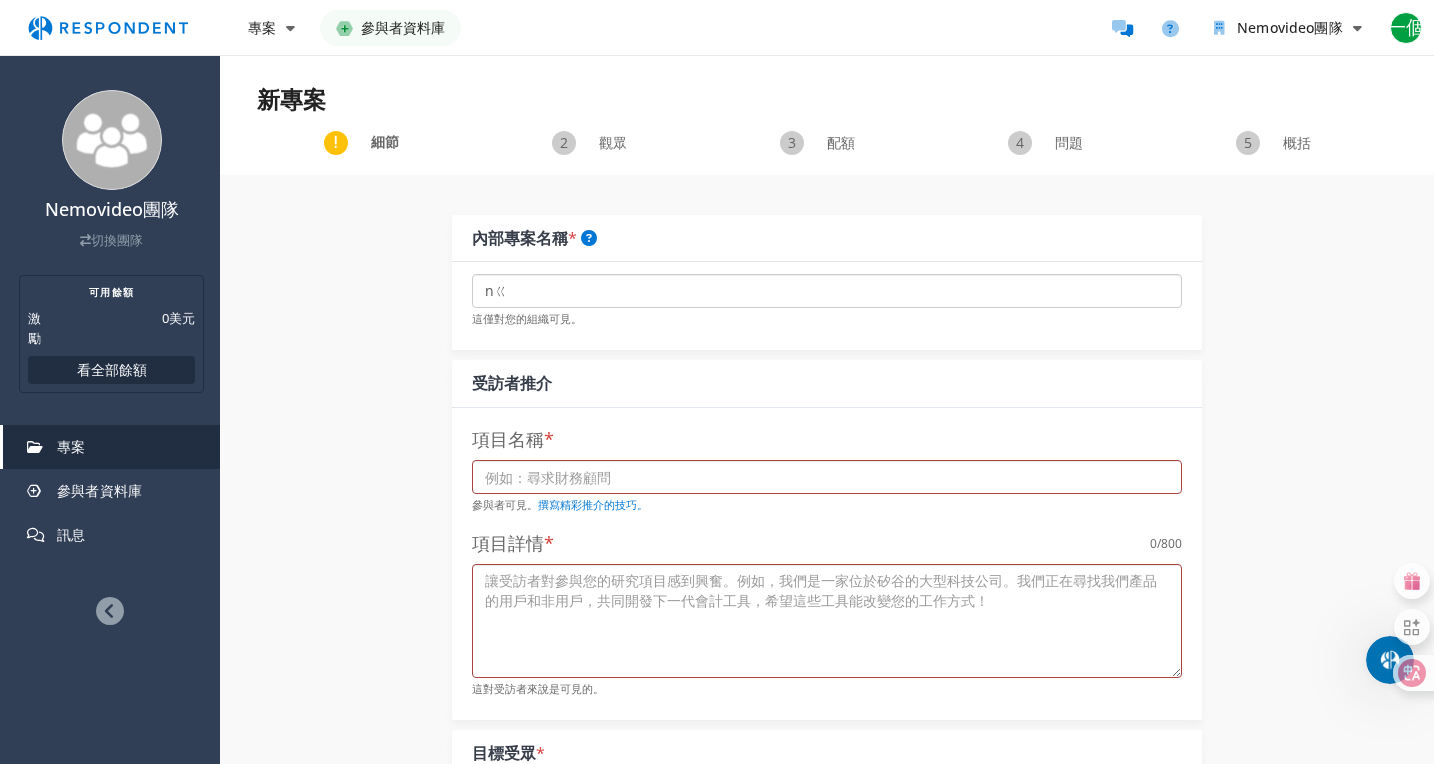 type on "n" 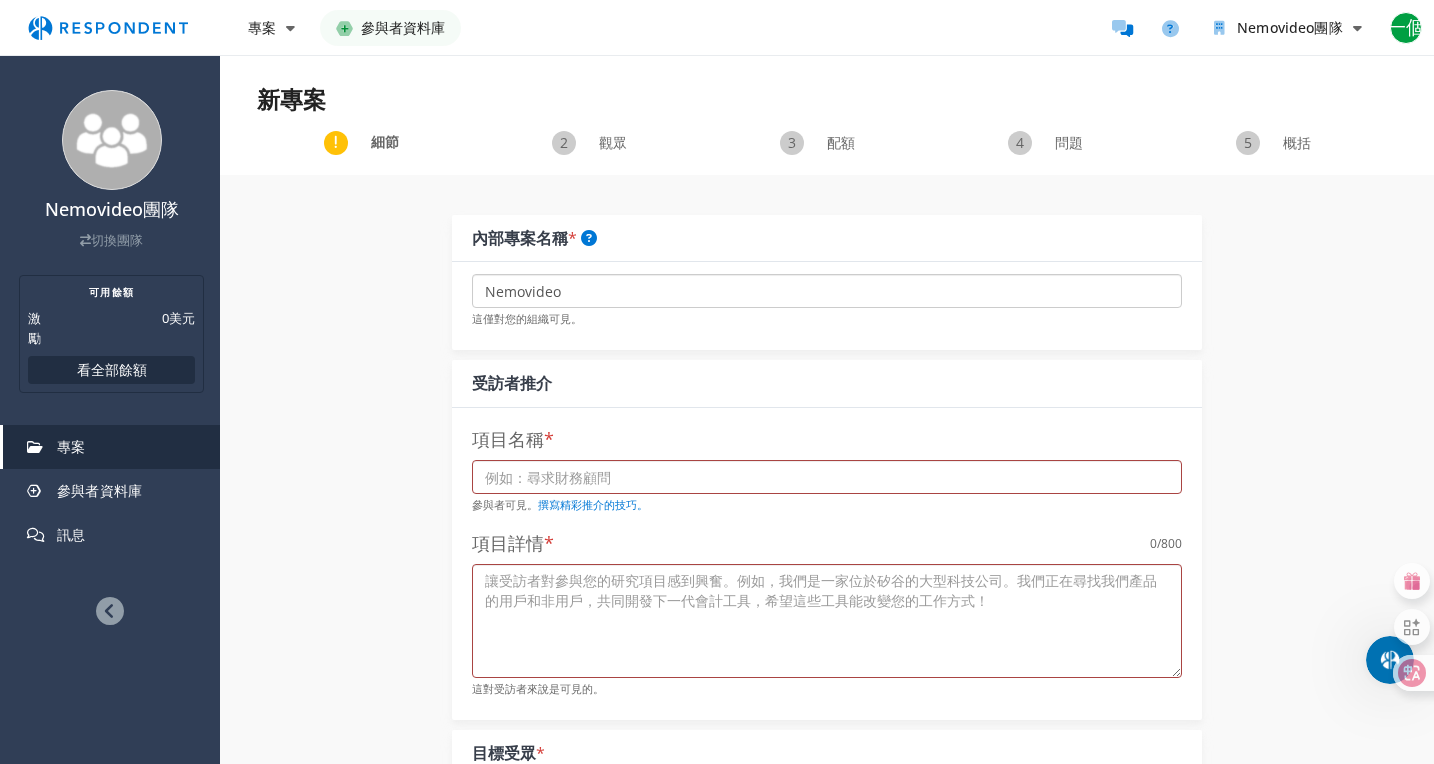 type on "Nemovideo" 